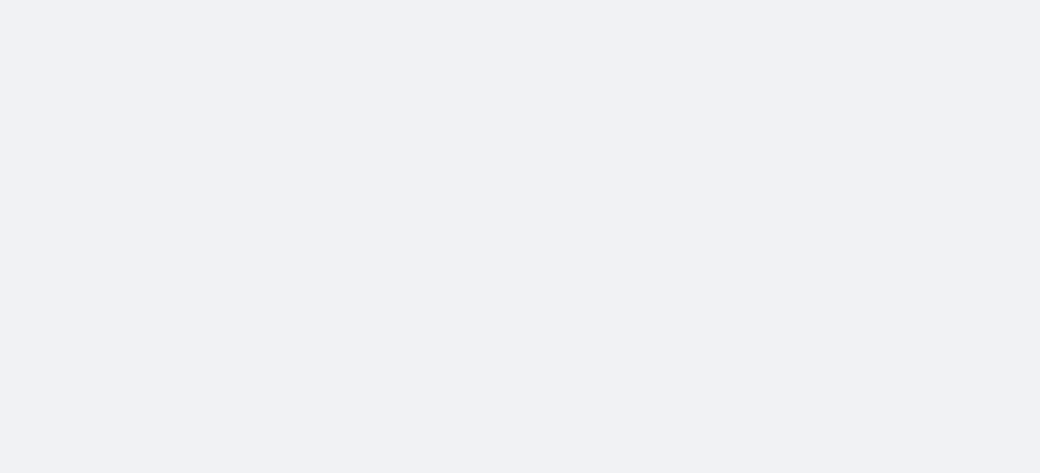 scroll, scrollTop: 0, scrollLeft: 0, axis: both 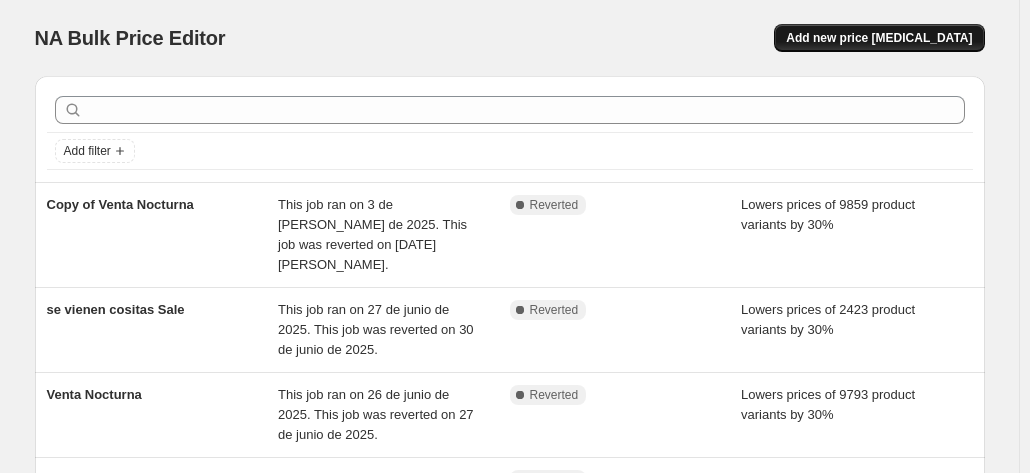 click on "Add new price [MEDICAL_DATA]" at bounding box center (879, 38) 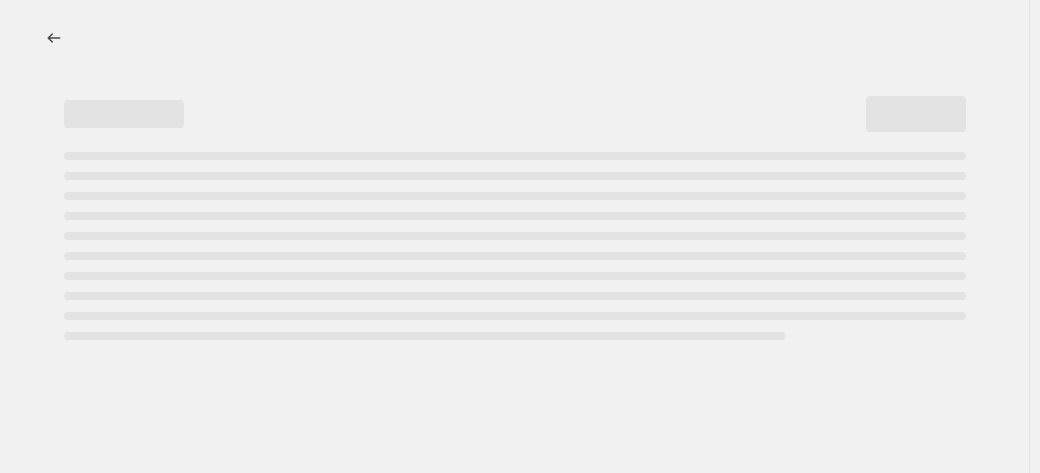 select on "percentage" 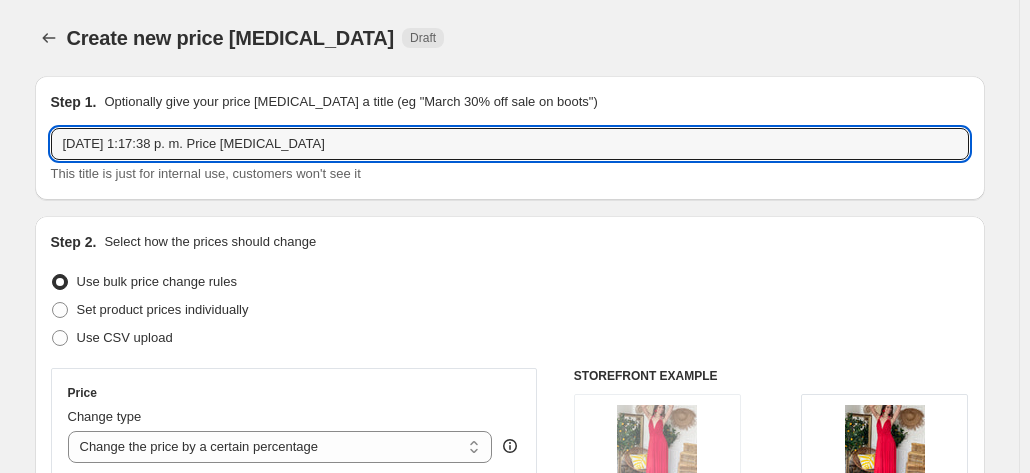 drag, startPoint x: 374, startPoint y: 140, endPoint x: -17, endPoint y: 149, distance: 391.10358 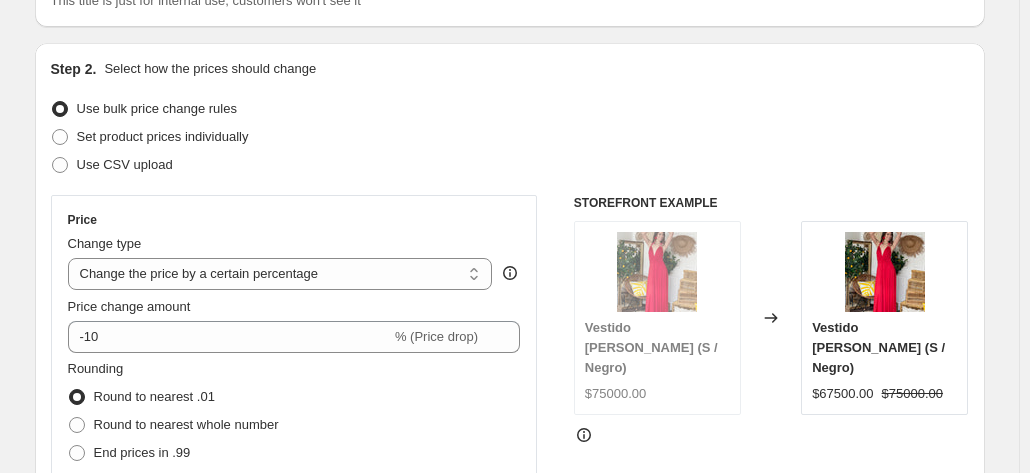 scroll, scrollTop: 174, scrollLeft: 0, axis: vertical 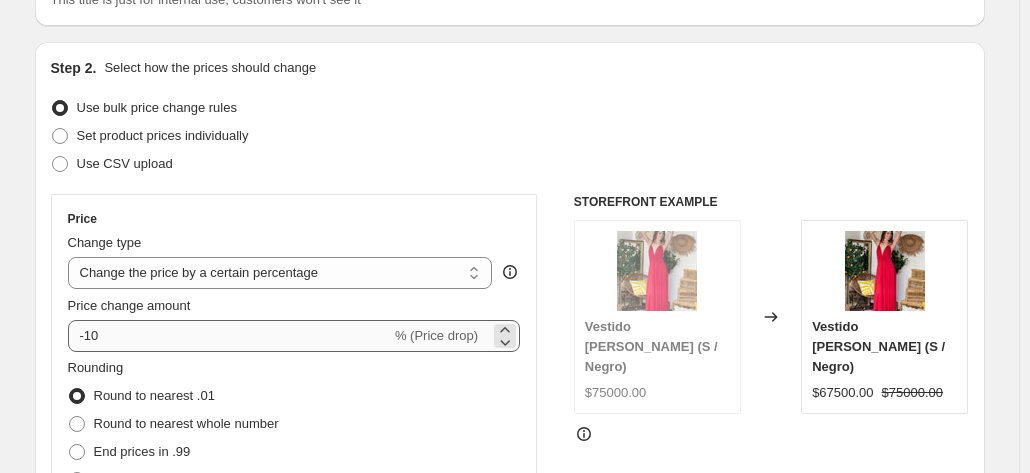 type on "Weekend Sale" 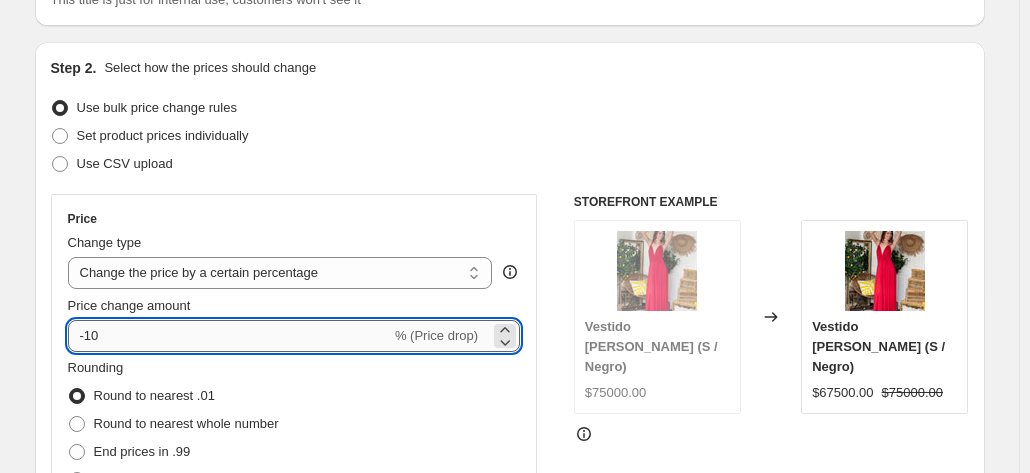 click on "-10" at bounding box center [229, 336] 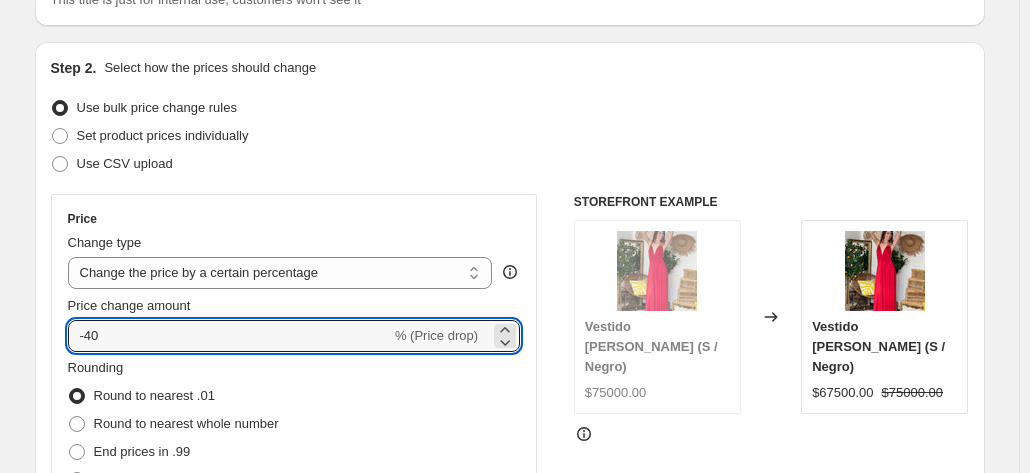 type on "-40" 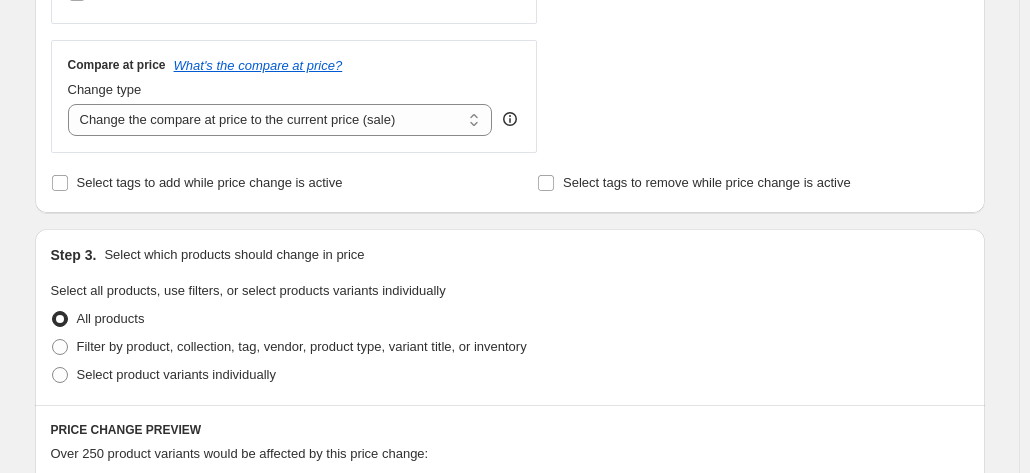 scroll, scrollTop: 713, scrollLeft: 0, axis: vertical 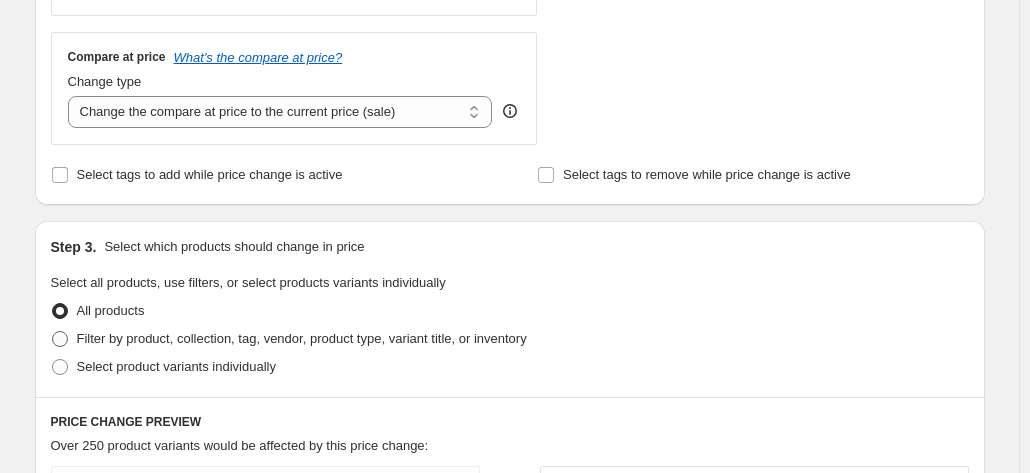 click at bounding box center (60, 339) 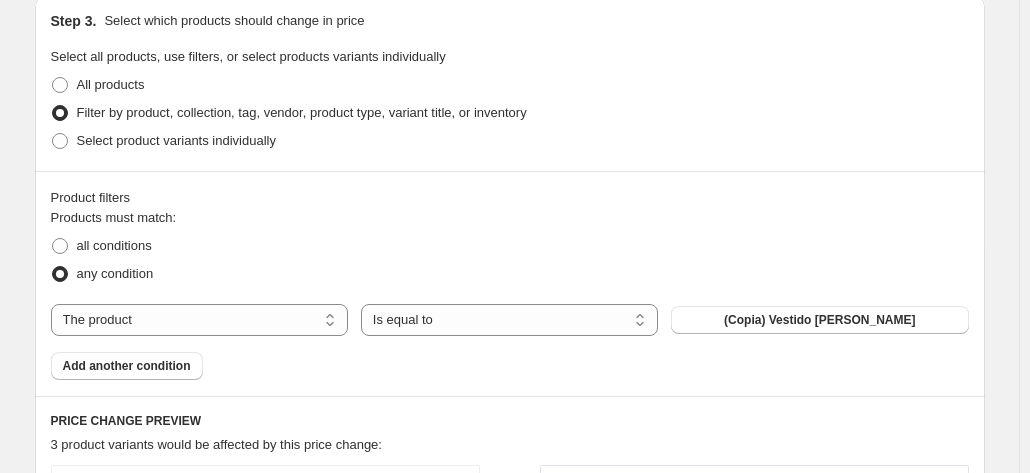 scroll, scrollTop: 940, scrollLeft: 0, axis: vertical 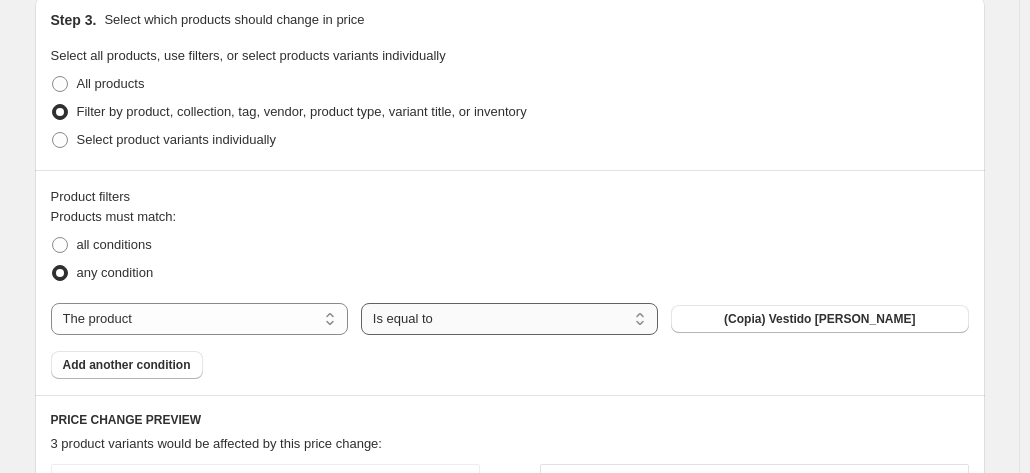 click on "Is equal to Is not equal to" at bounding box center (509, 319) 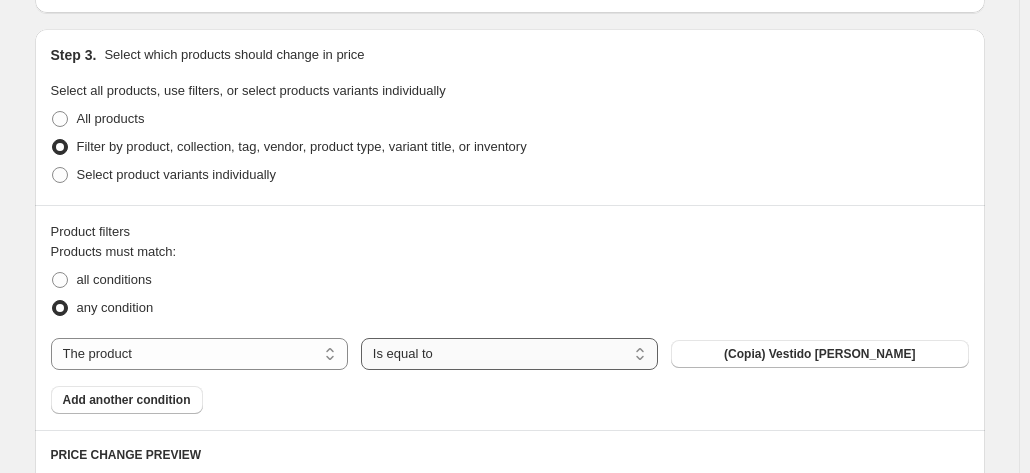 scroll, scrollTop: 904, scrollLeft: 0, axis: vertical 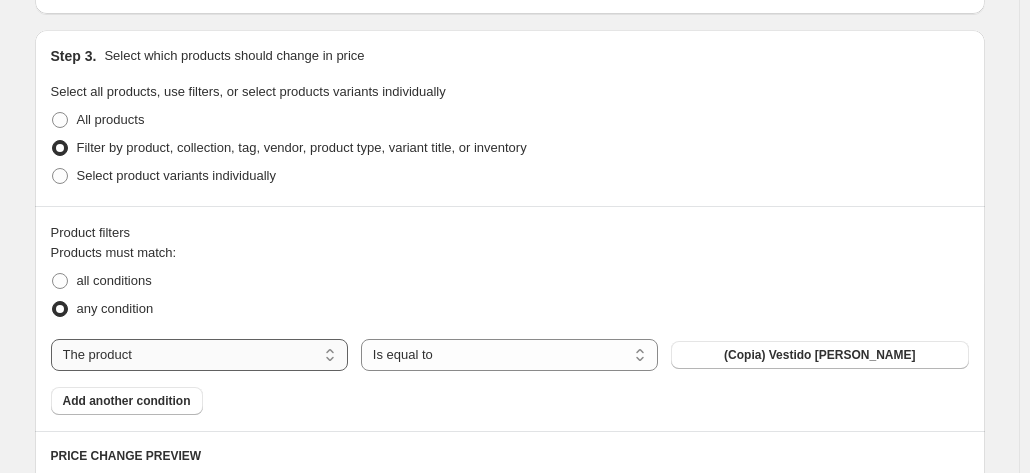 click on "The product The product's collection The product's tag The product's vendor The product's type The product's status The variant's title Inventory quantity" at bounding box center [199, 355] 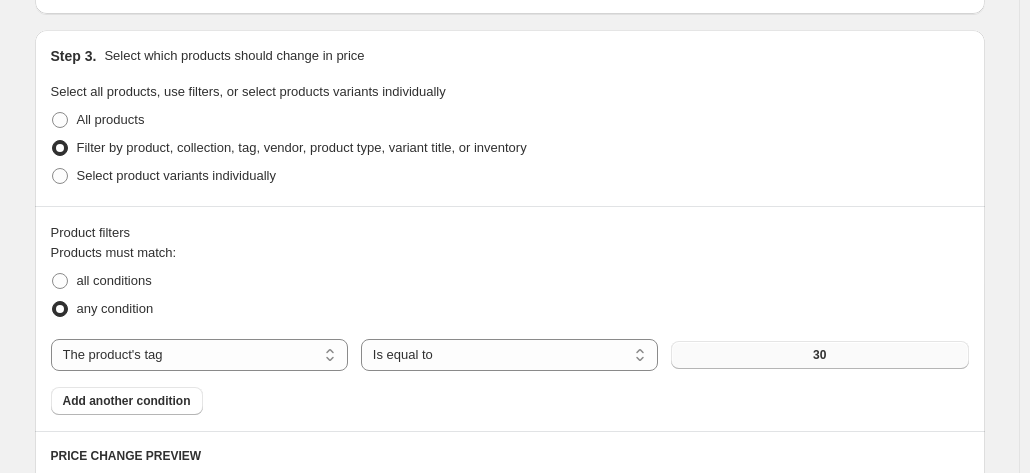 click on "30" at bounding box center [819, 355] 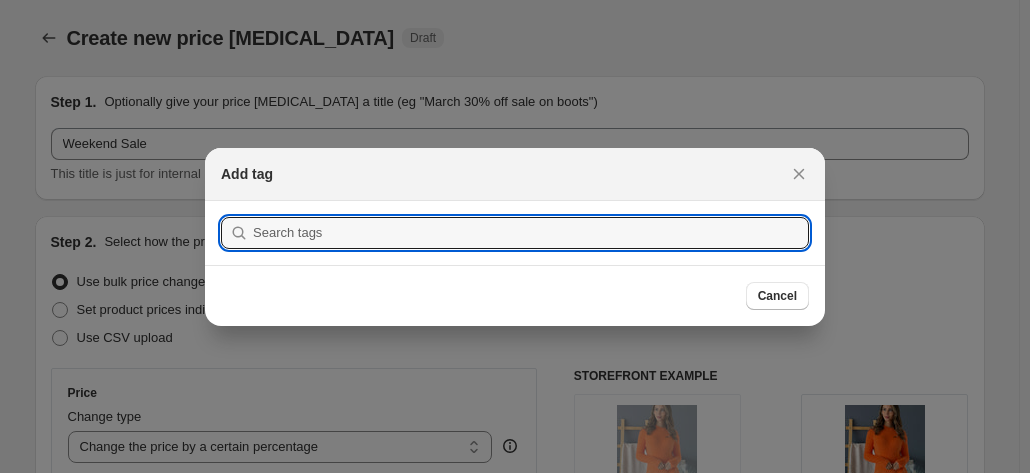 scroll, scrollTop: 0, scrollLeft: 0, axis: both 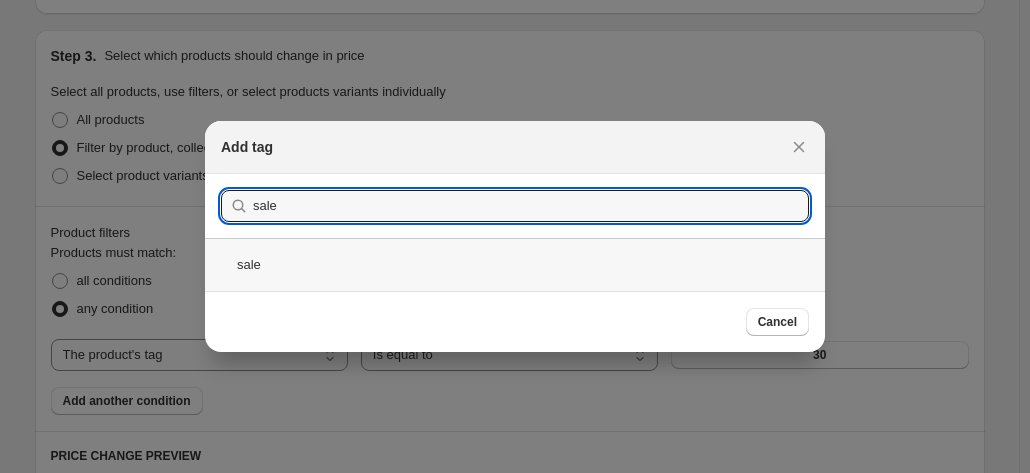 type on "sale" 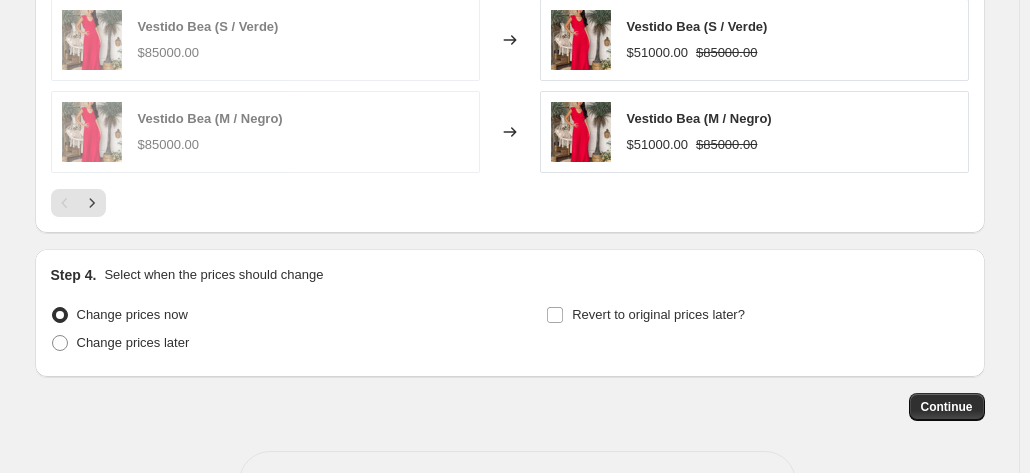 scroll, scrollTop: 1744, scrollLeft: 0, axis: vertical 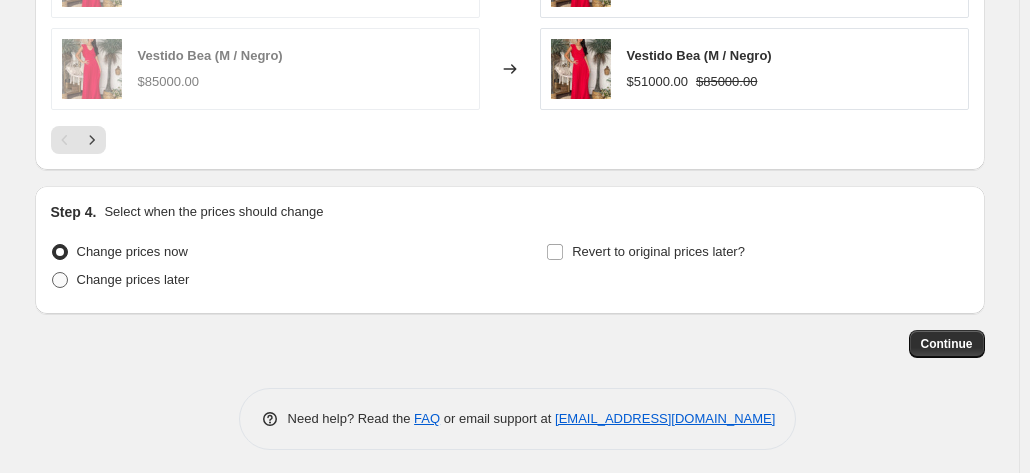 click at bounding box center (60, 280) 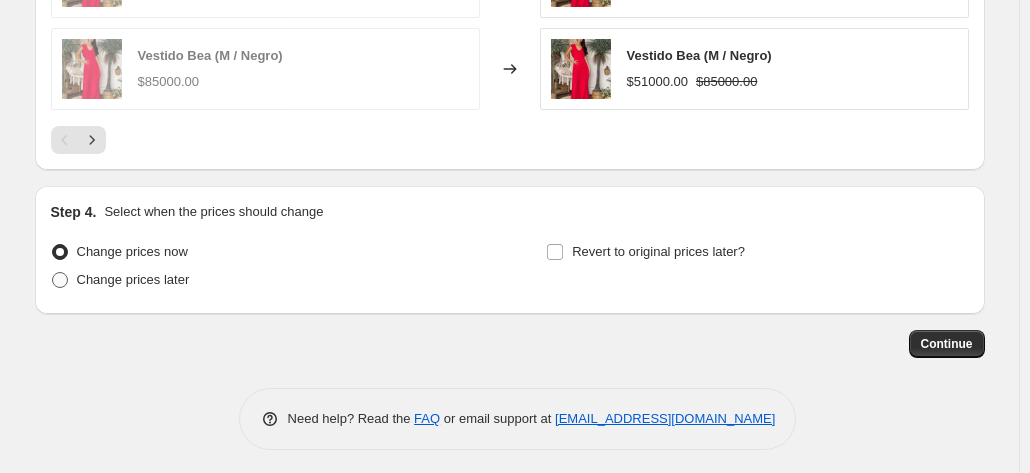 radio on "true" 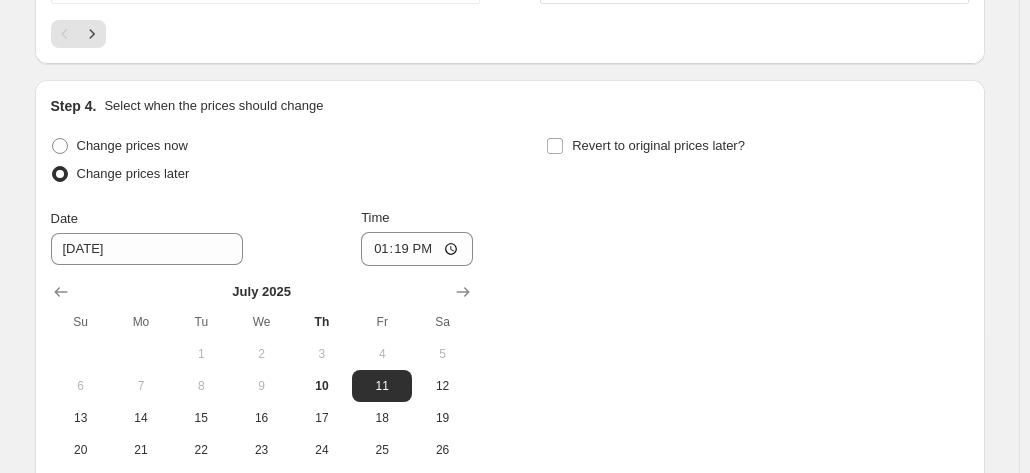 scroll, scrollTop: 1850, scrollLeft: 0, axis: vertical 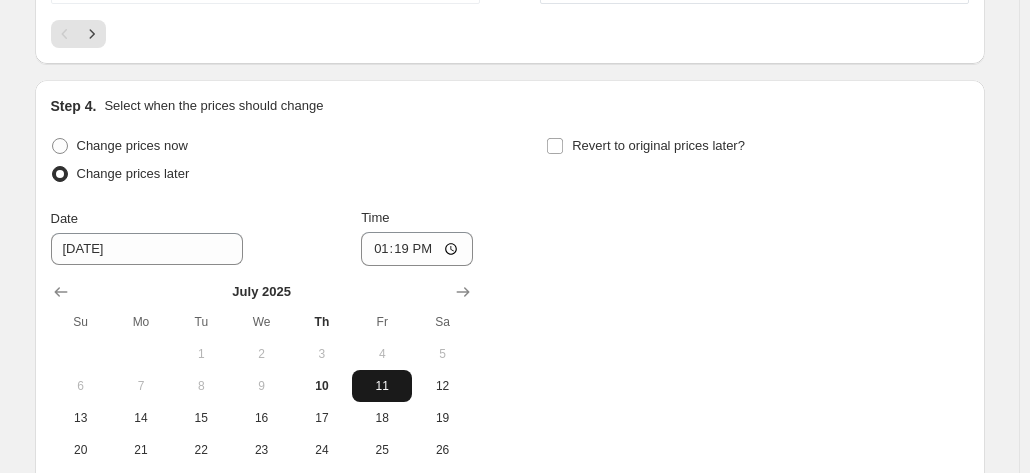 click on "11" at bounding box center (382, 386) 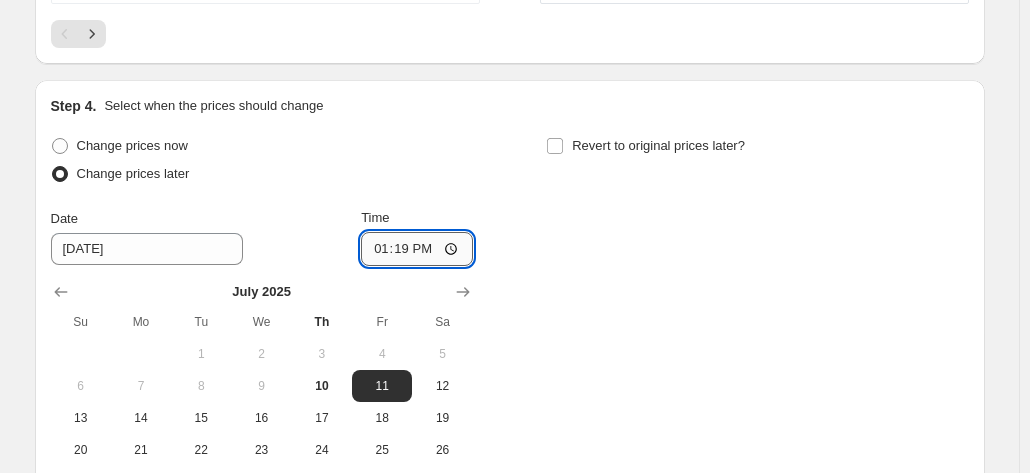 click on "13:19" at bounding box center [417, 249] 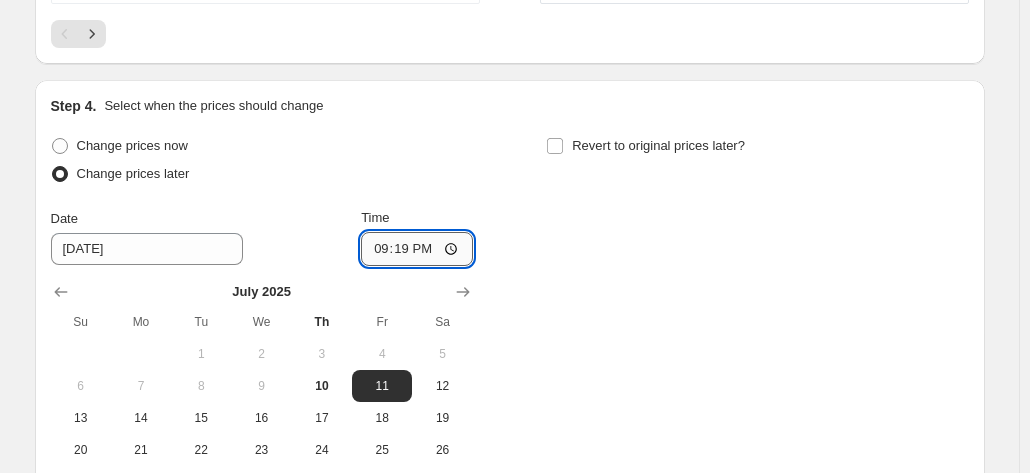 click on "21:19" at bounding box center [417, 249] 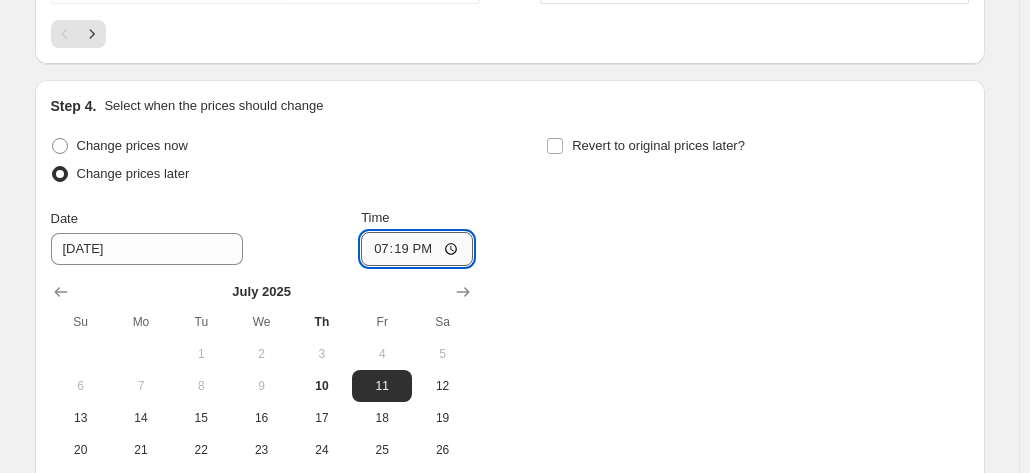 type on "19:00" 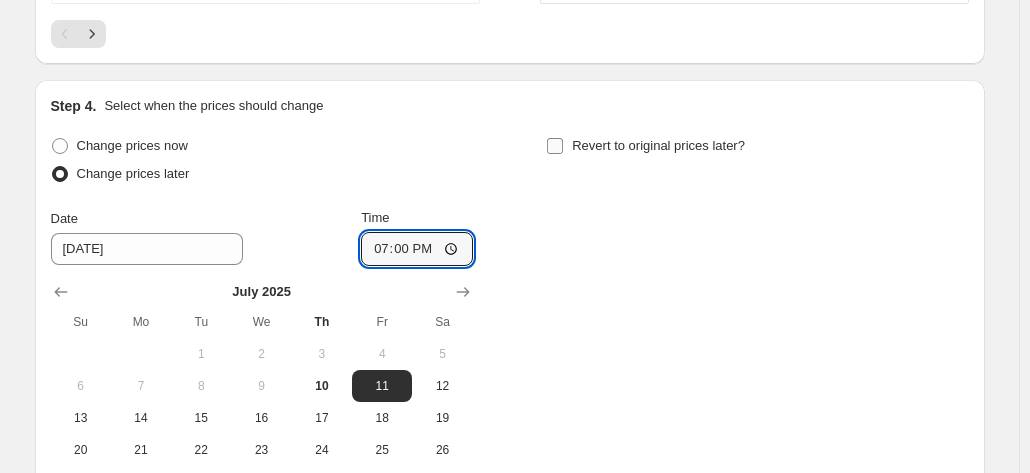 click on "Revert to original prices later?" at bounding box center (555, 146) 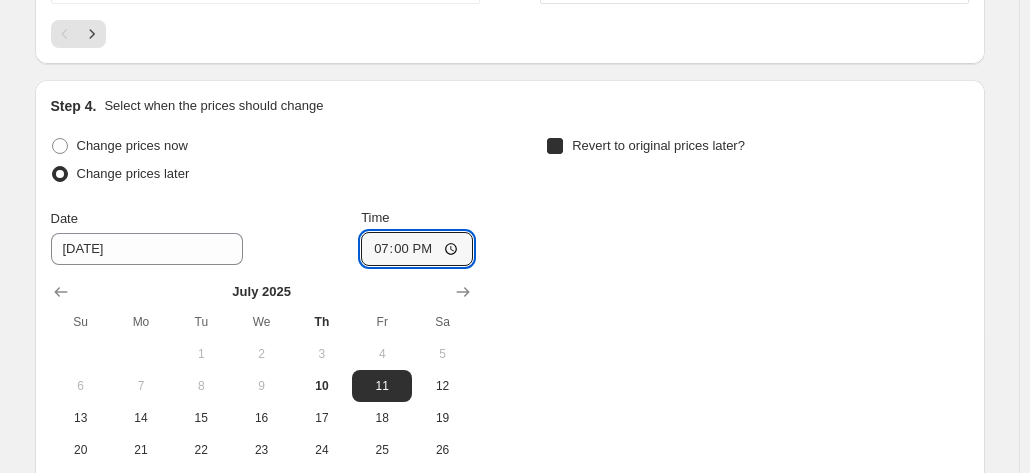 checkbox on "true" 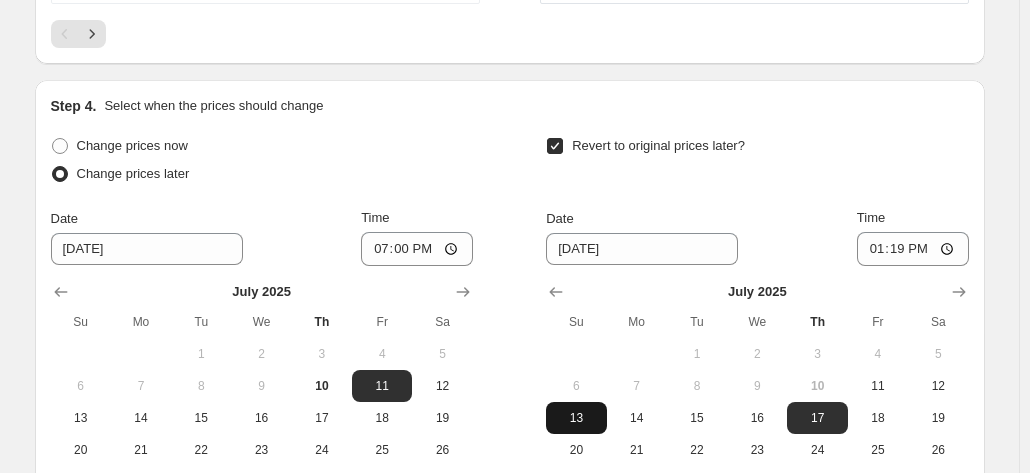 click on "13" at bounding box center (576, 418) 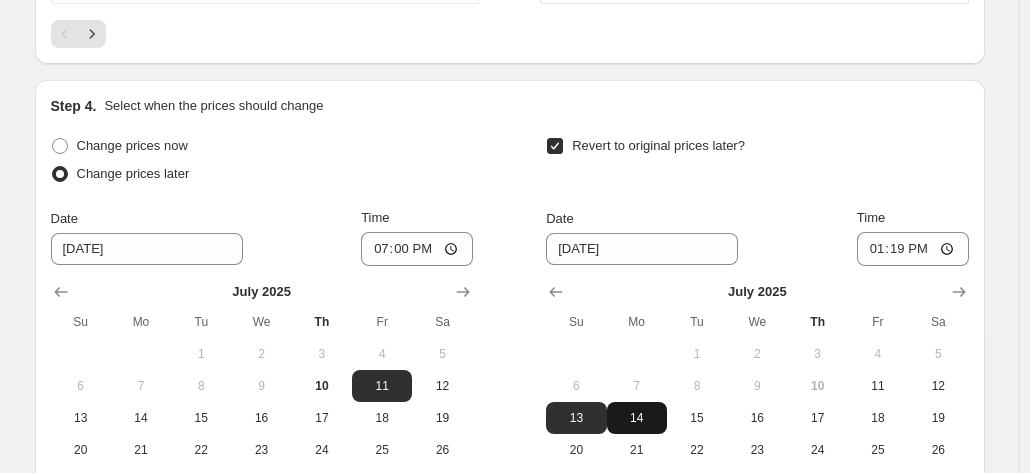 click on "14" at bounding box center (637, 418) 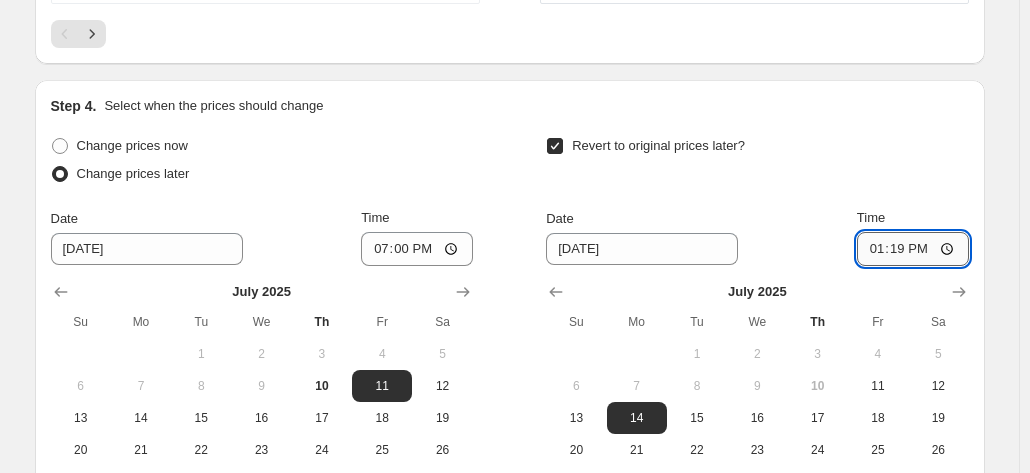 click on "13:19" at bounding box center [913, 249] 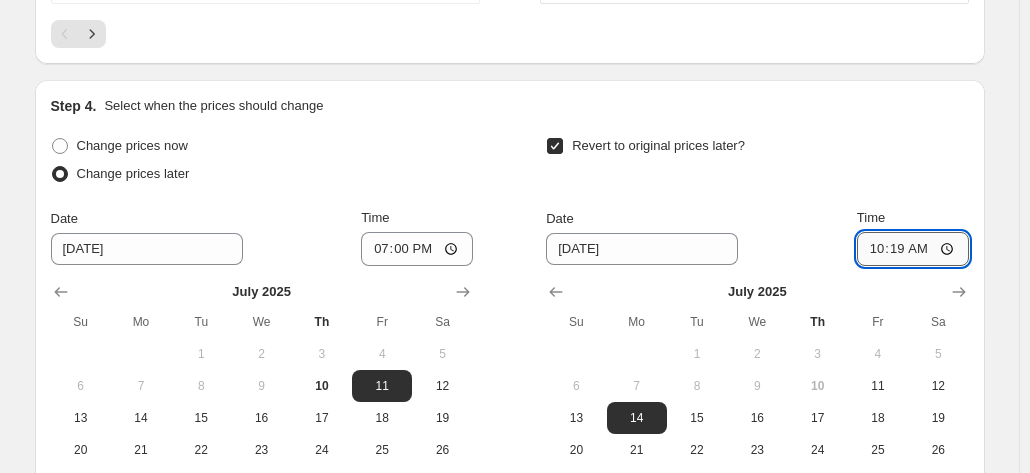 type on "10:00" 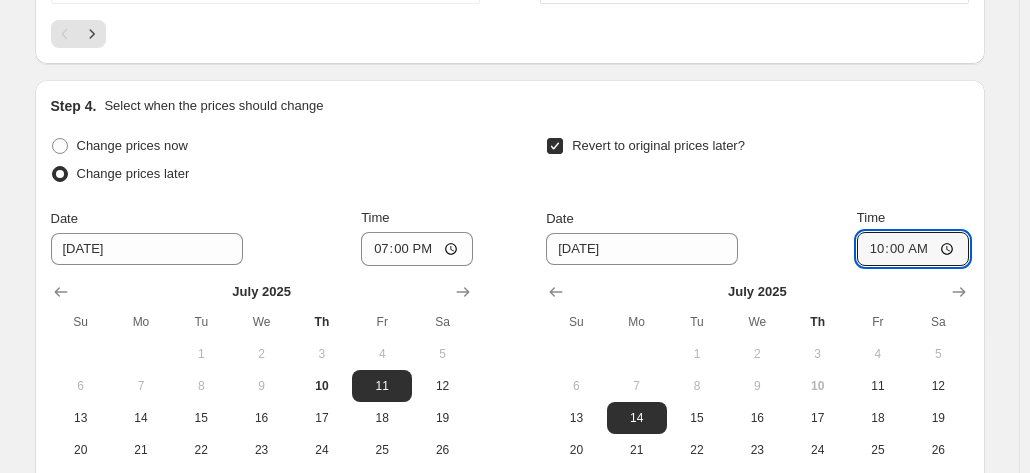 click on "Revert to original prices later?" at bounding box center (757, 162) 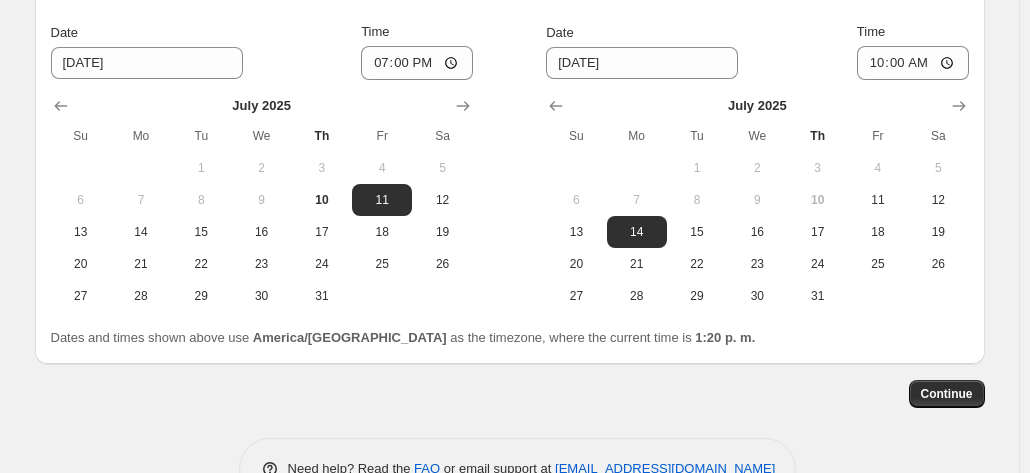 scroll, scrollTop: 2086, scrollLeft: 0, axis: vertical 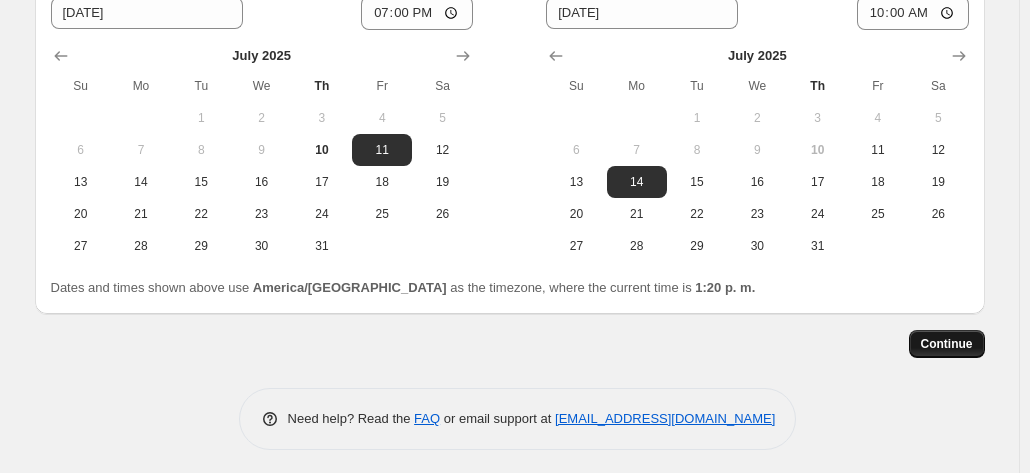 click on "Continue" at bounding box center [947, 344] 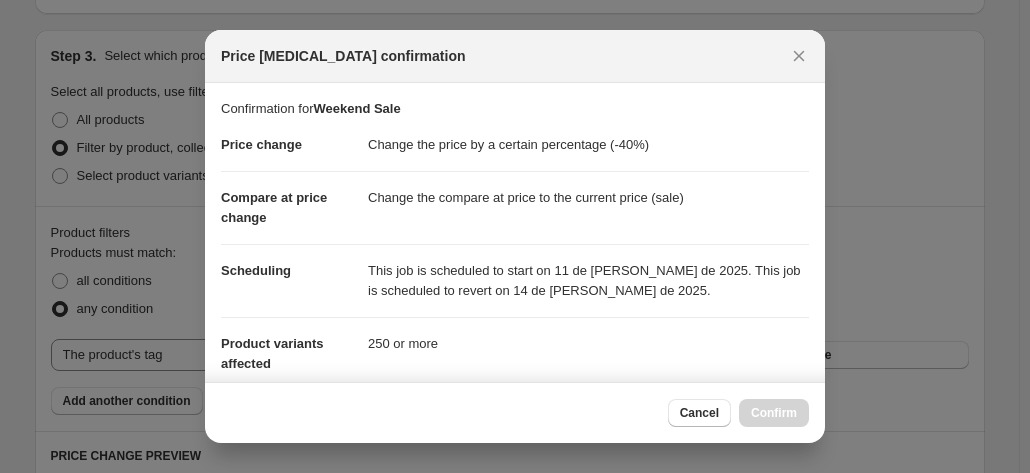 scroll, scrollTop: 0, scrollLeft: 0, axis: both 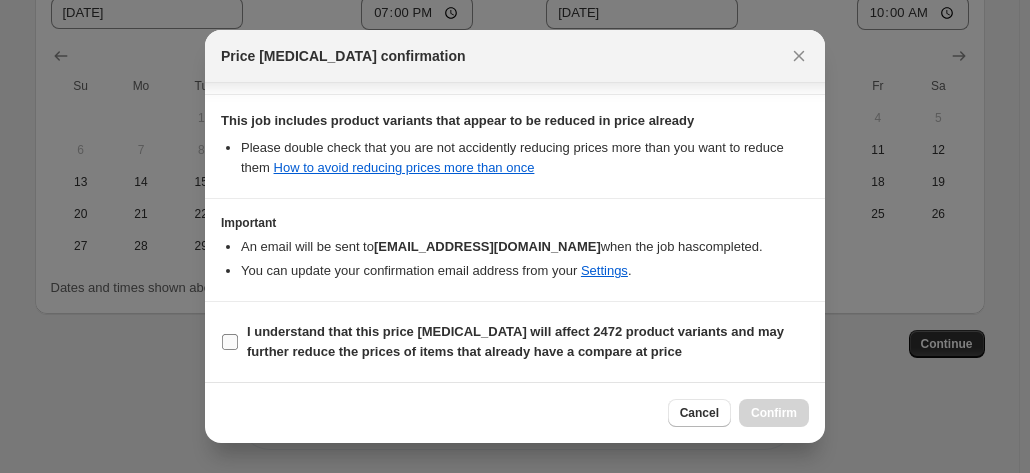 click on "I understand that this price [MEDICAL_DATA] will affect 2472 product variants and may further reduce the prices of items that already have a compare at price" at bounding box center [230, 342] 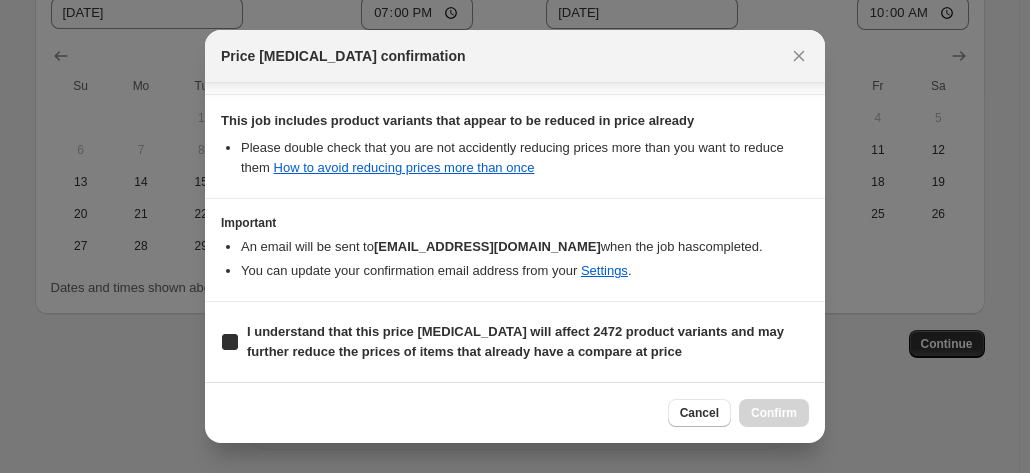 checkbox on "true" 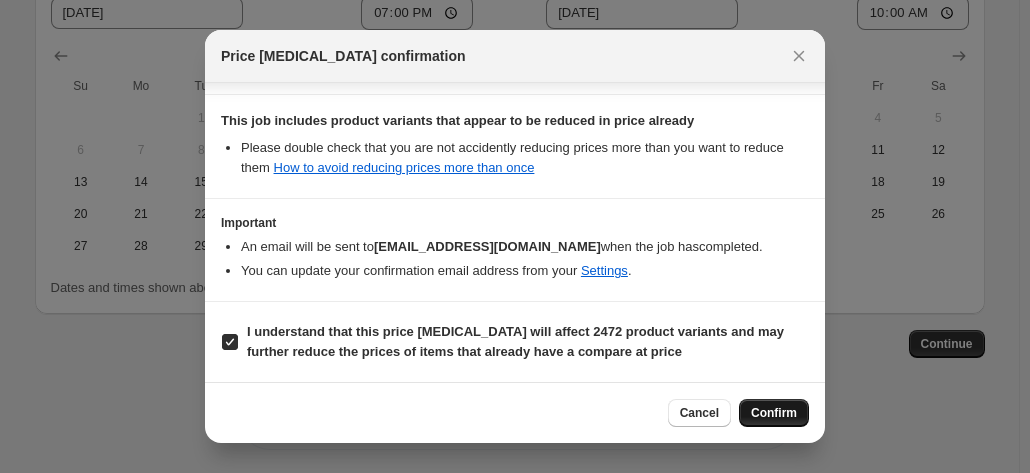 click on "Confirm" at bounding box center [774, 413] 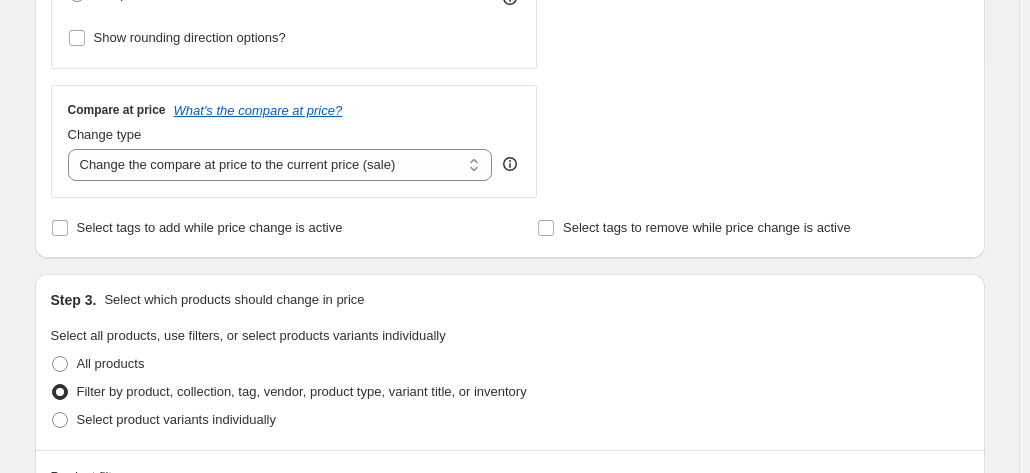 scroll, scrollTop: 0, scrollLeft: 0, axis: both 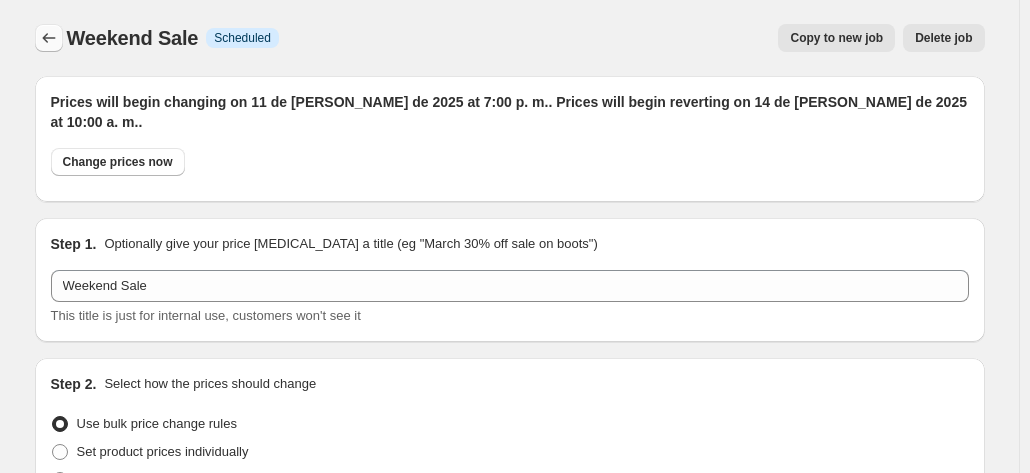 click 